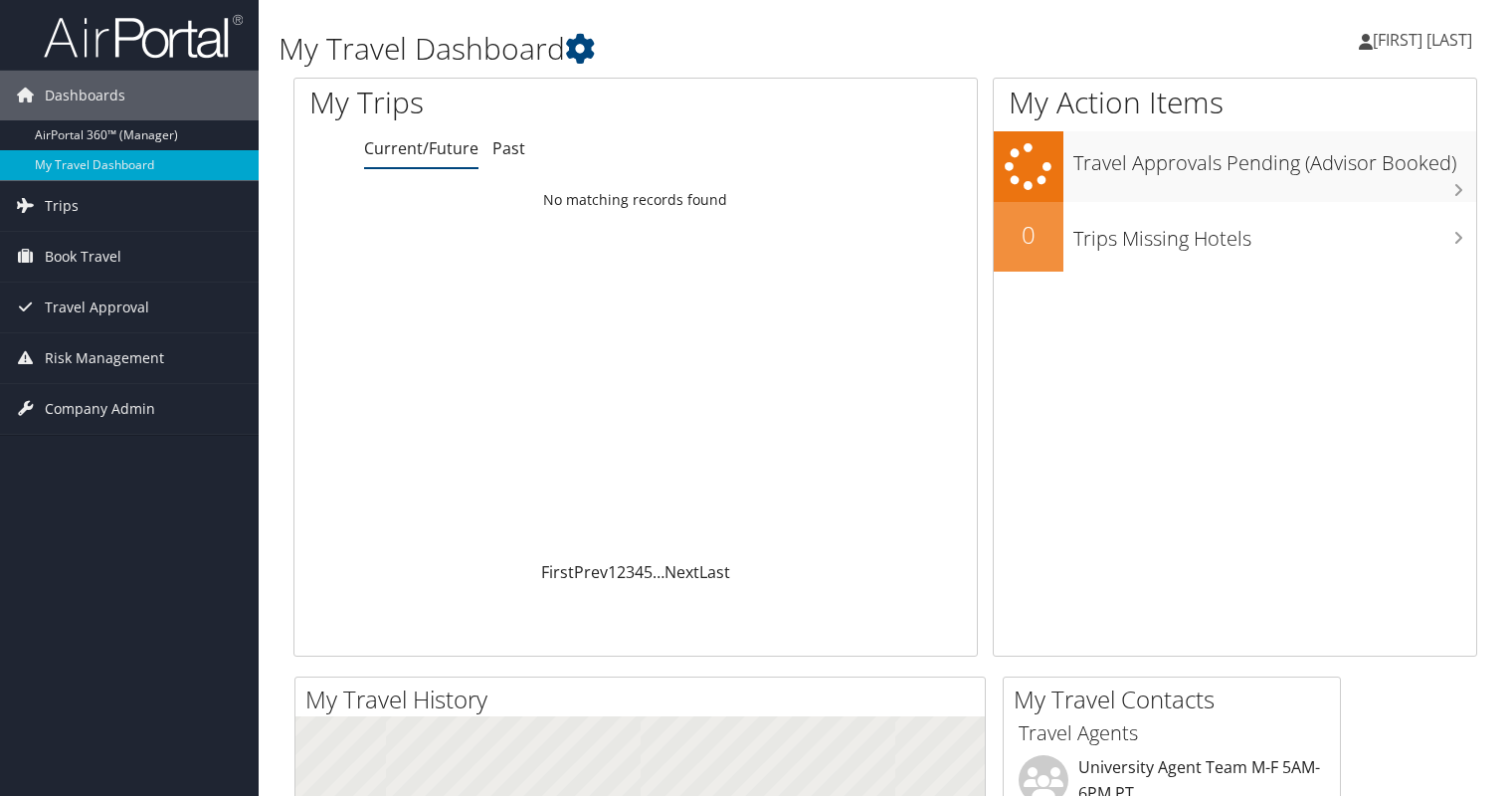 scroll, scrollTop: 0, scrollLeft: 0, axis: both 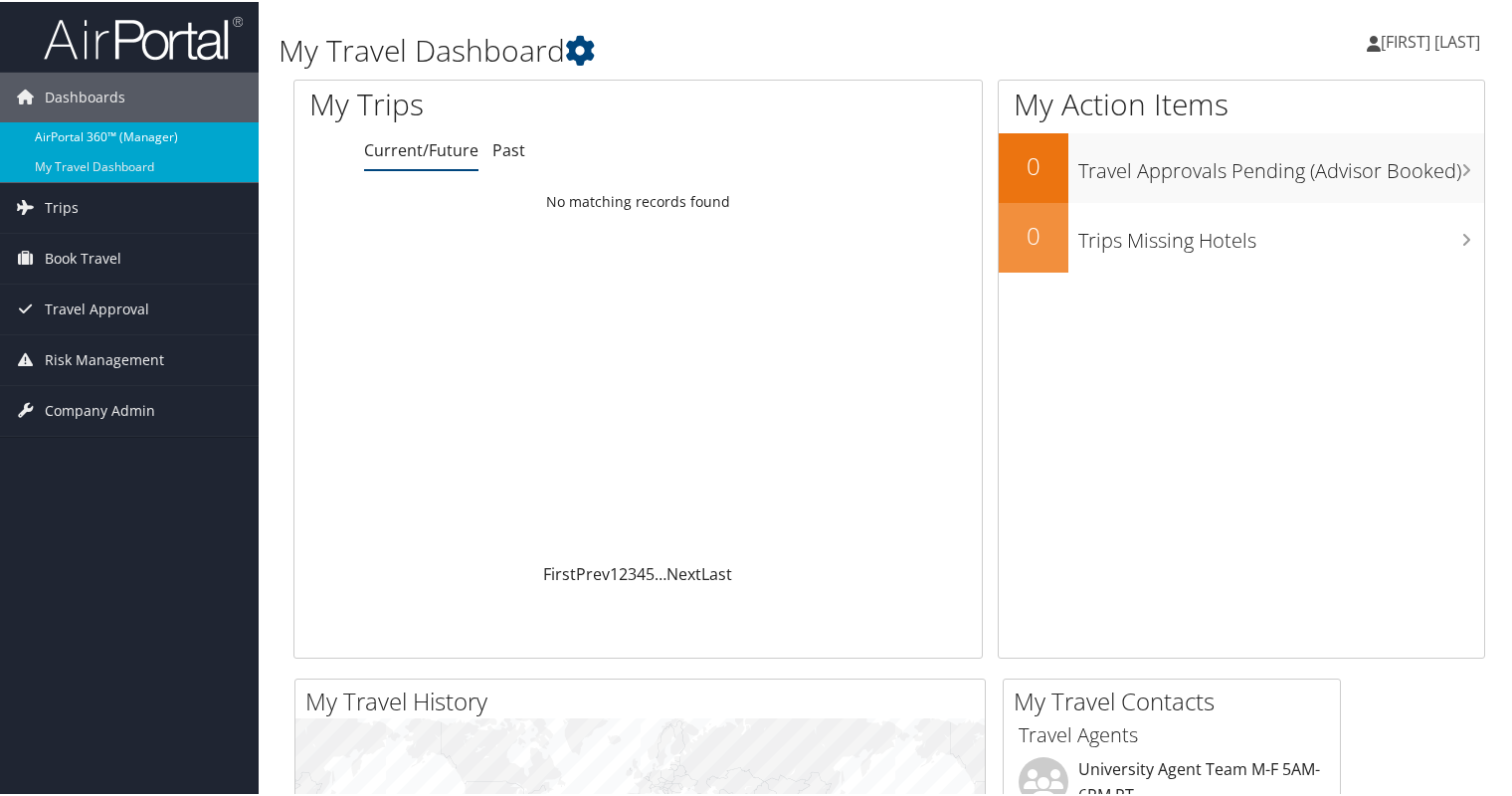 click on "AirPortal 360™ (Manager)" at bounding box center (129, 135) 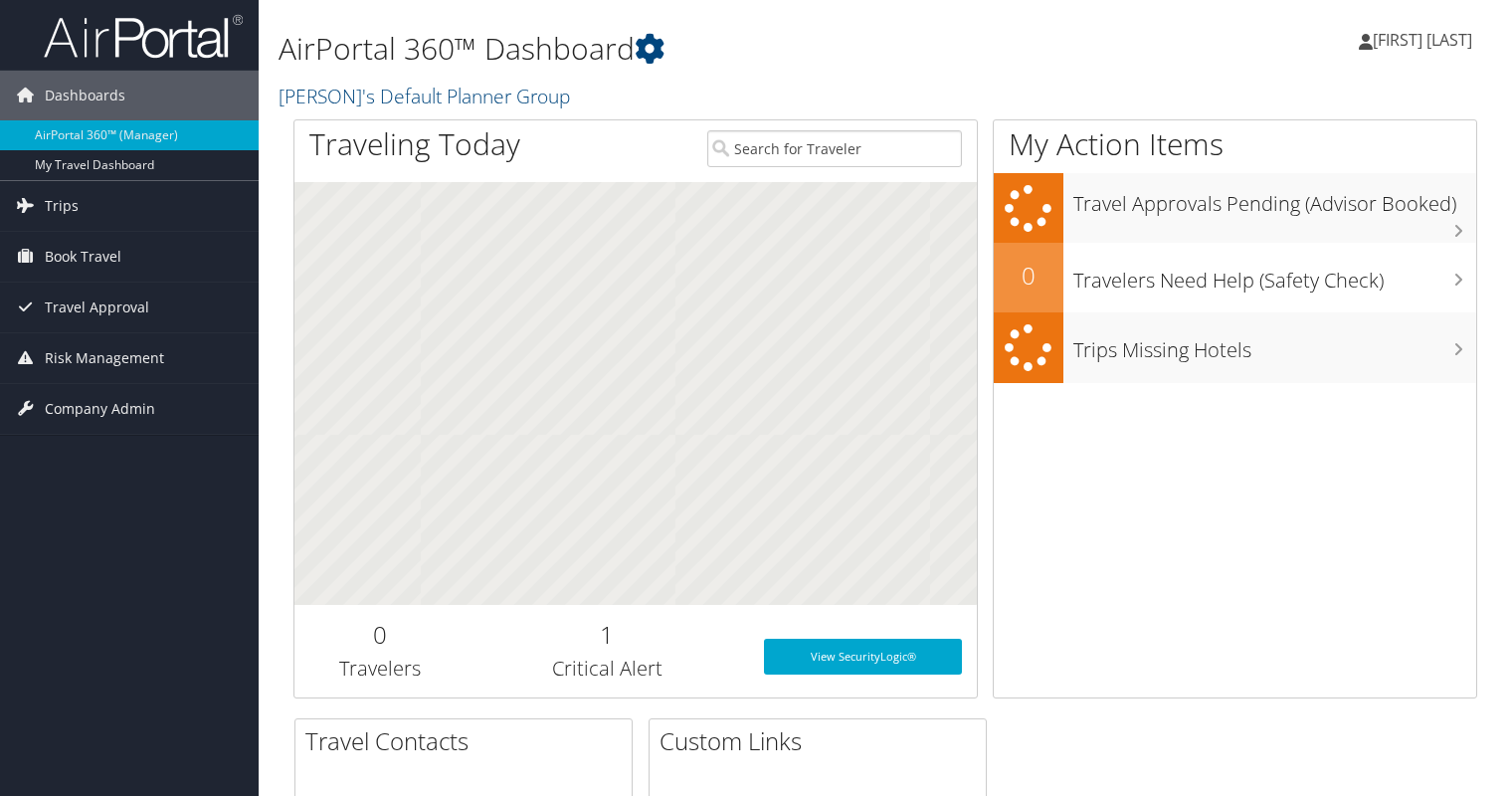 scroll, scrollTop: 0, scrollLeft: 0, axis: both 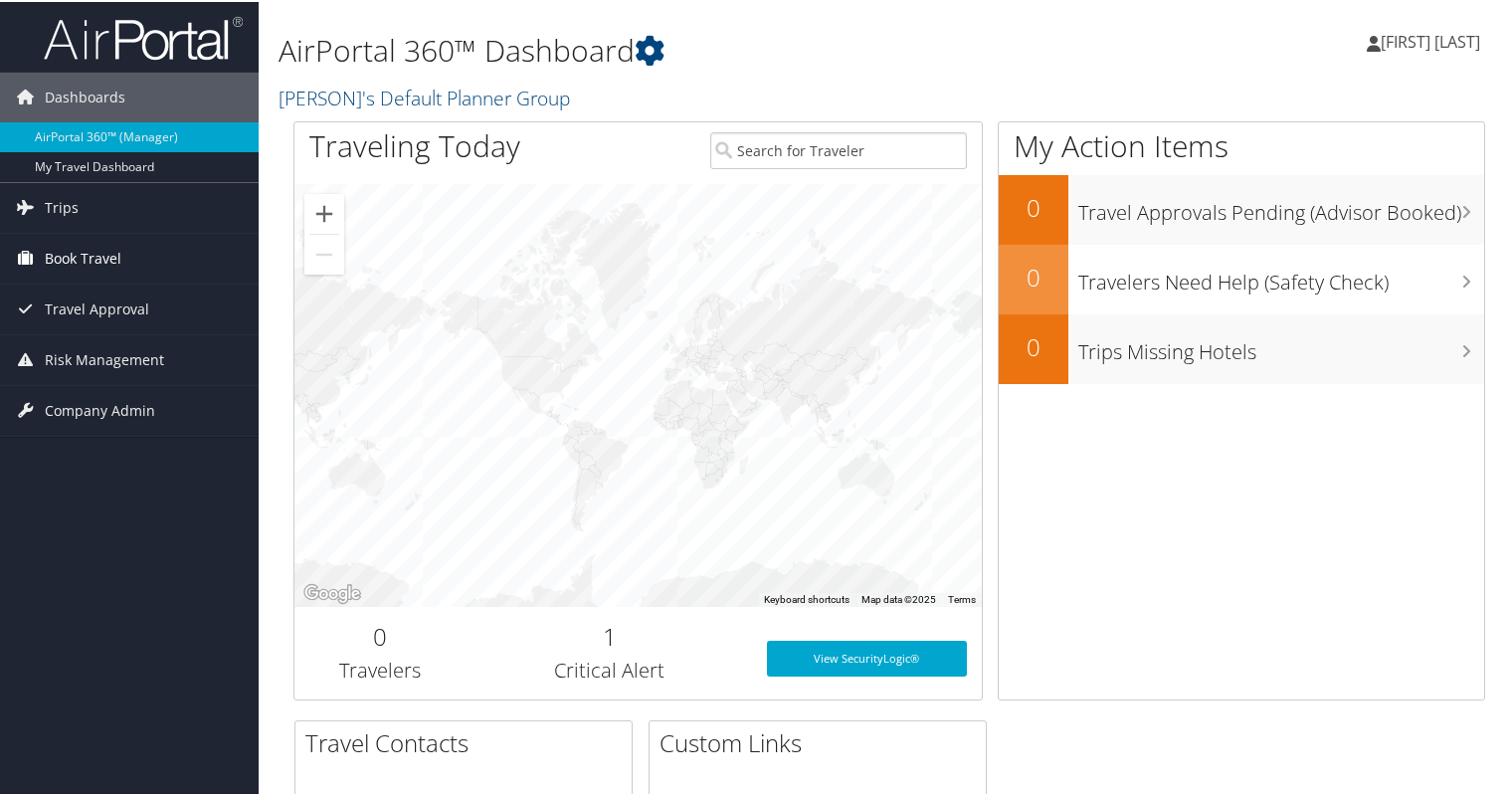 click on "Book Travel" at bounding box center [83, 257] 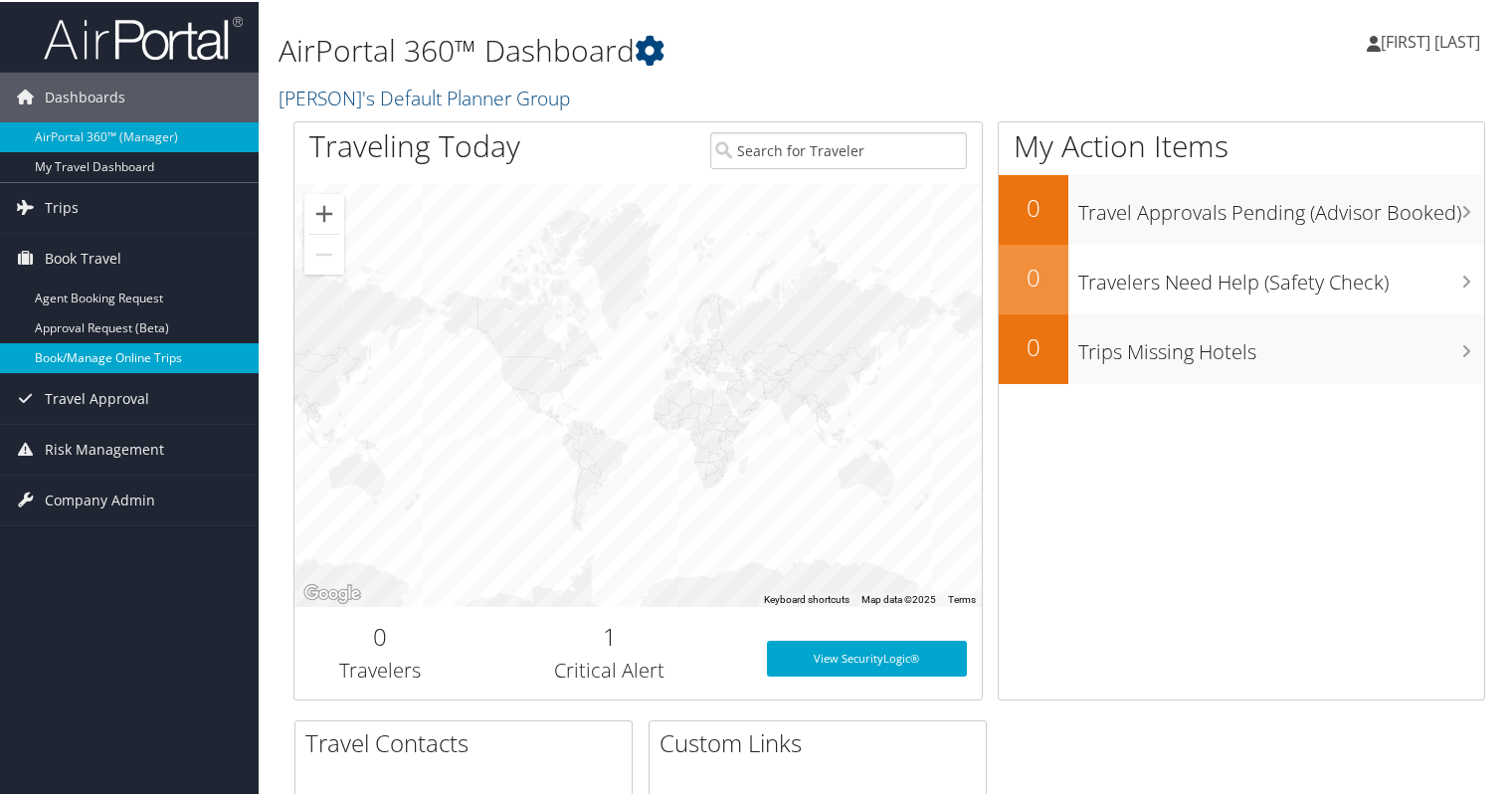 click on "Book/Manage Online Trips" at bounding box center (129, 356) 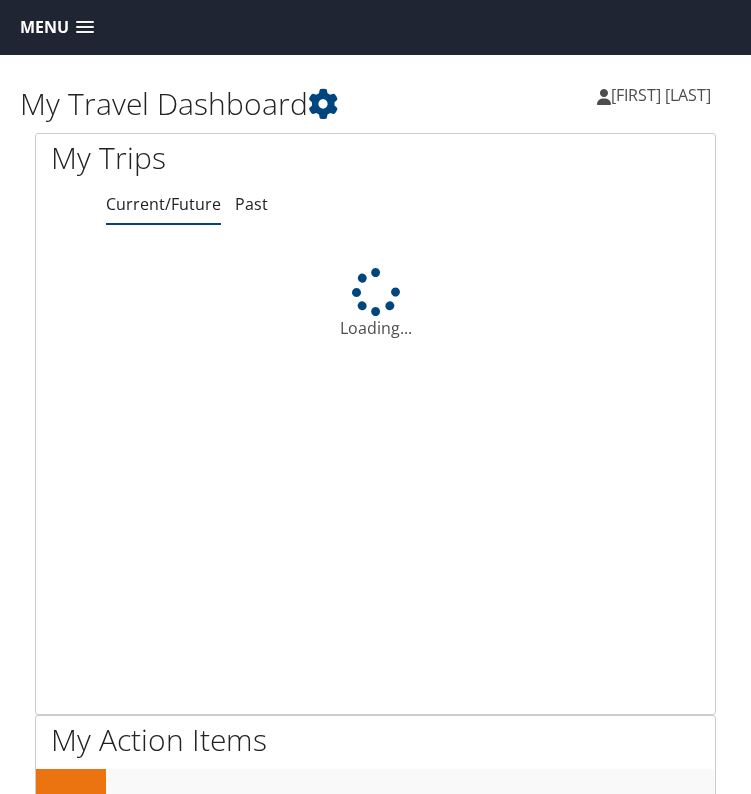 scroll, scrollTop: 0, scrollLeft: 0, axis: both 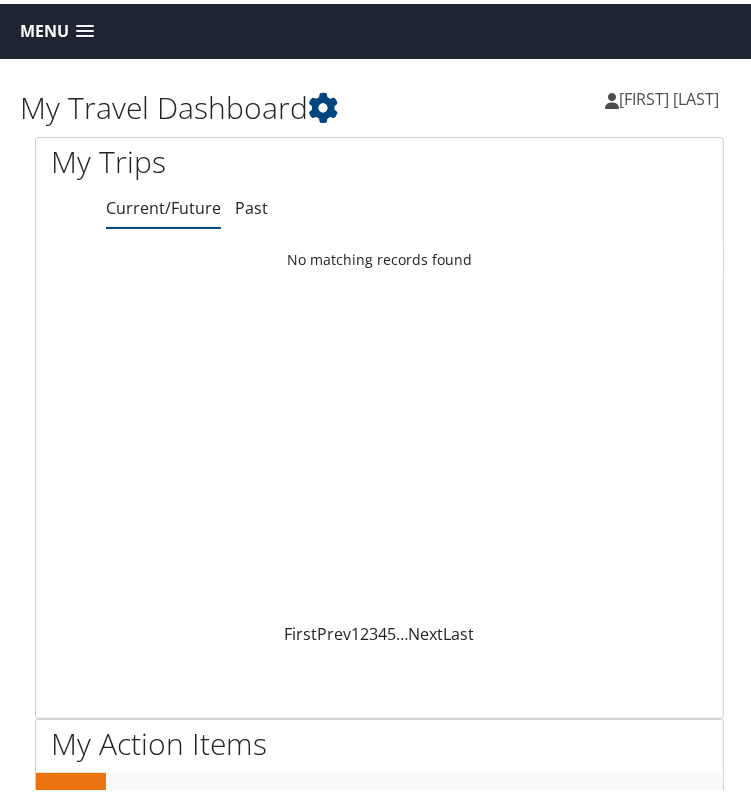 click on "Menu" at bounding box center [44, 27] 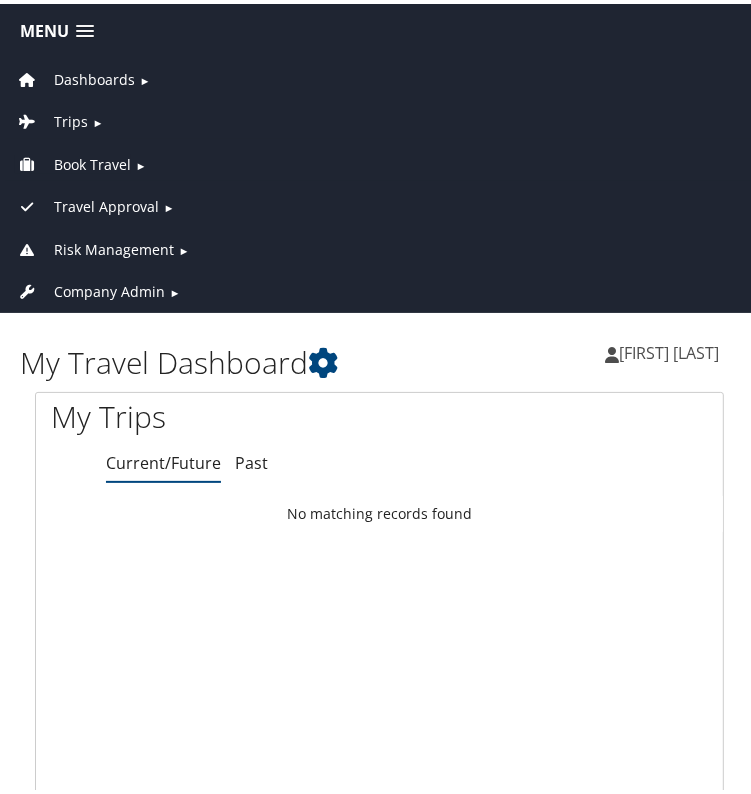 click on "Book Travel" at bounding box center [92, 161] 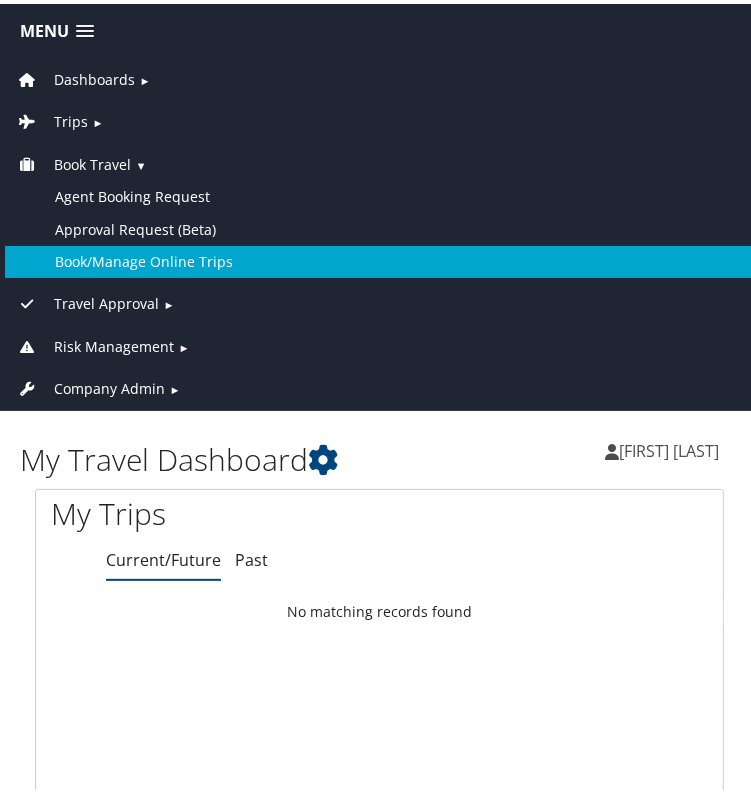 click on "Book/Manage Online Trips" at bounding box center (379, 258) 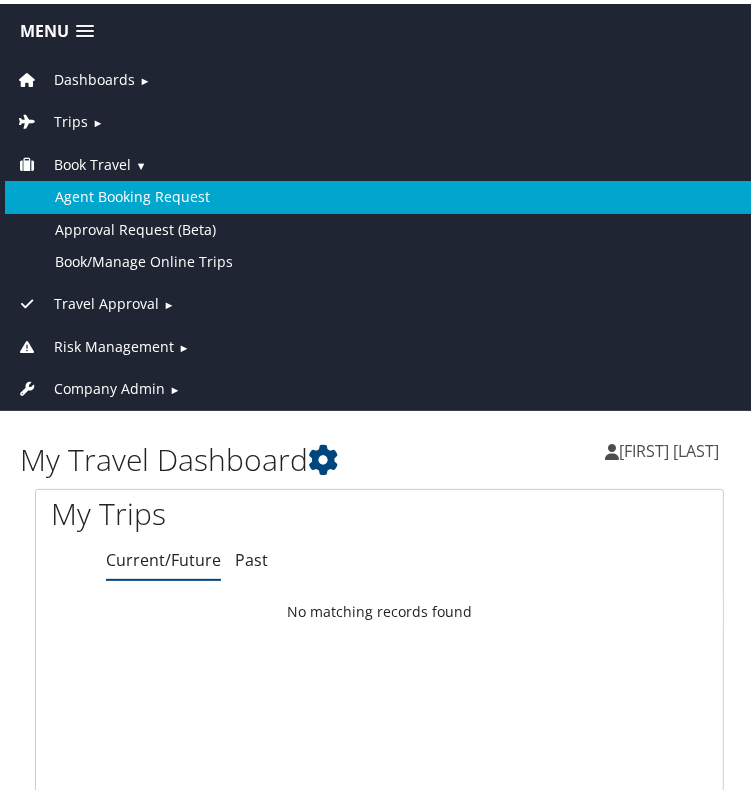 click on "Agent Booking Request" at bounding box center [379, 193] 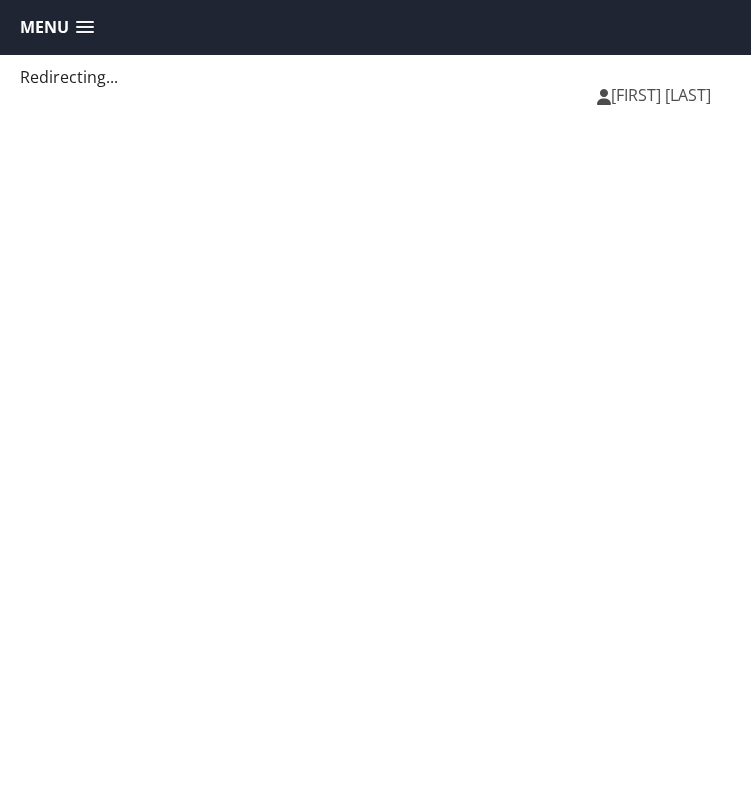 scroll, scrollTop: 0, scrollLeft: 0, axis: both 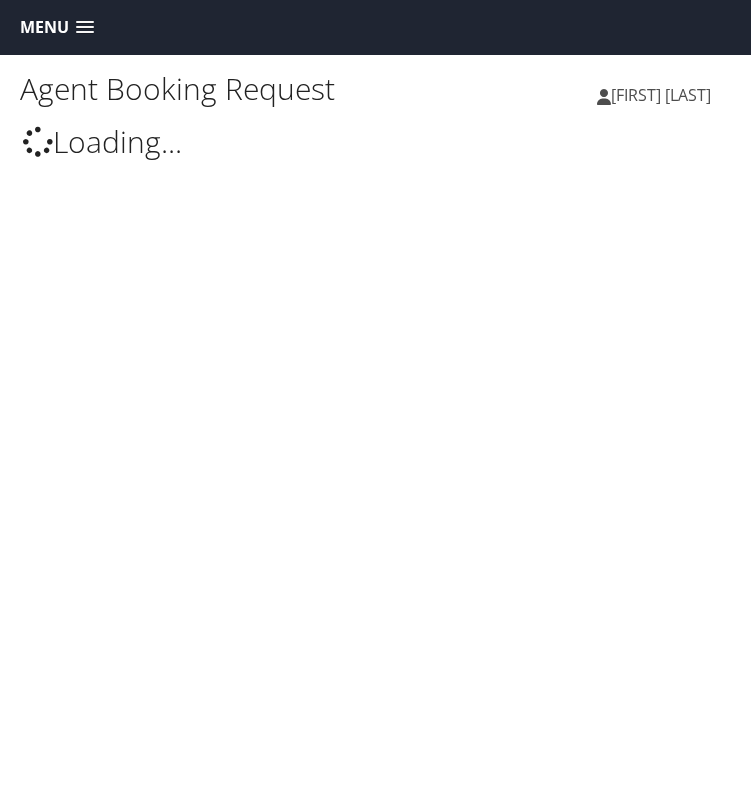 type on "[FIRST] [LAST]" 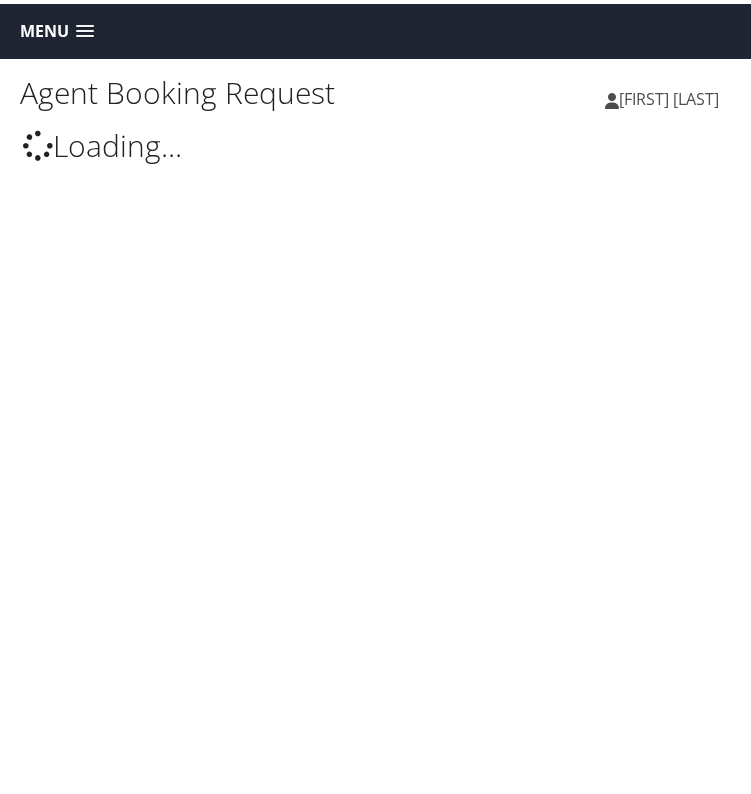 select on "[EMAIL]" 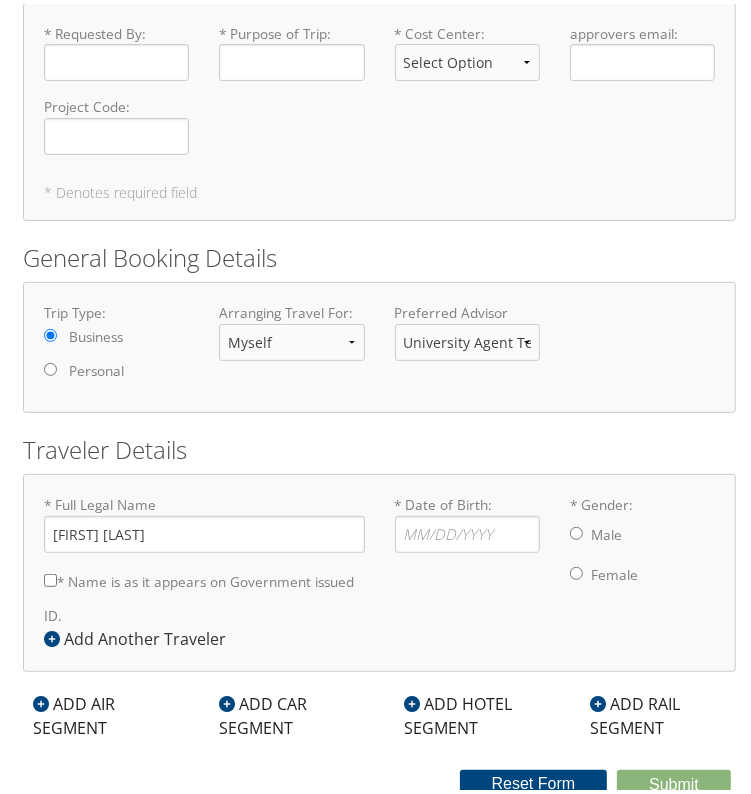 scroll, scrollTop: 0, scrollLeft: 0, axis: both 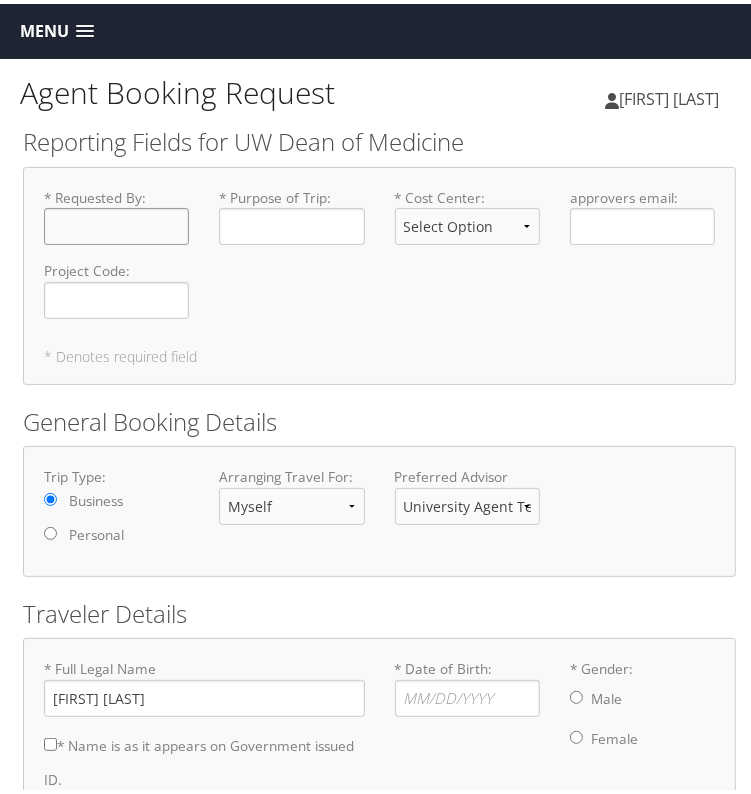 click on "*   Requested By : Required" at bounding box center [116, 222] 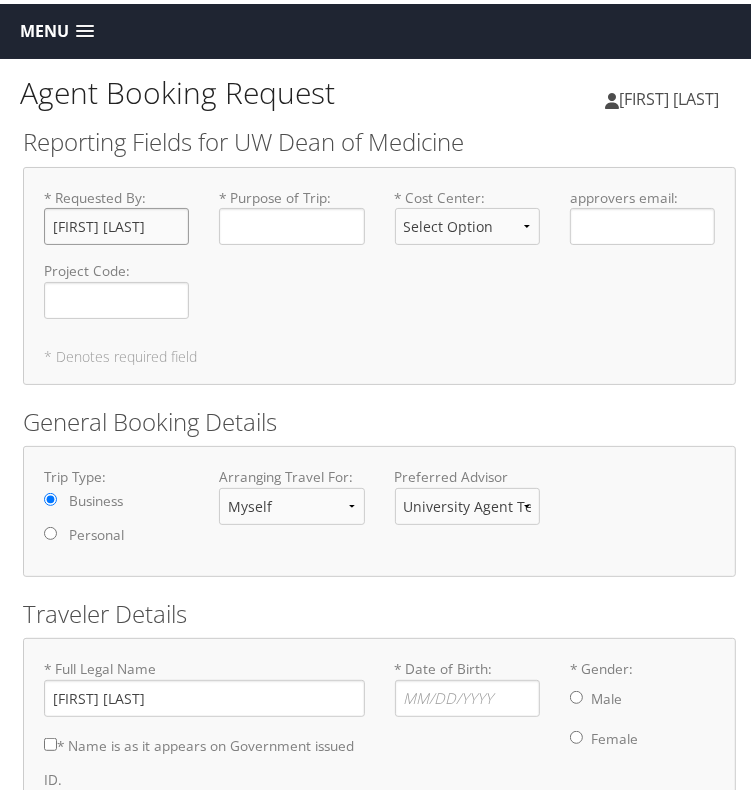 type on "[FIRST] [LAST]" 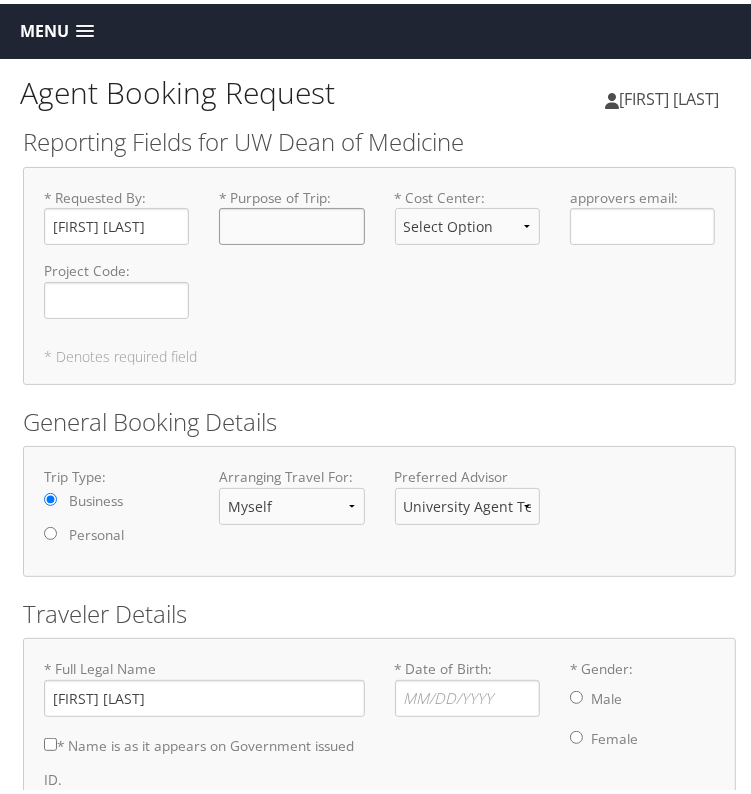click on "*   Purpose of Trip : Required" at bounding box center (291, 222) 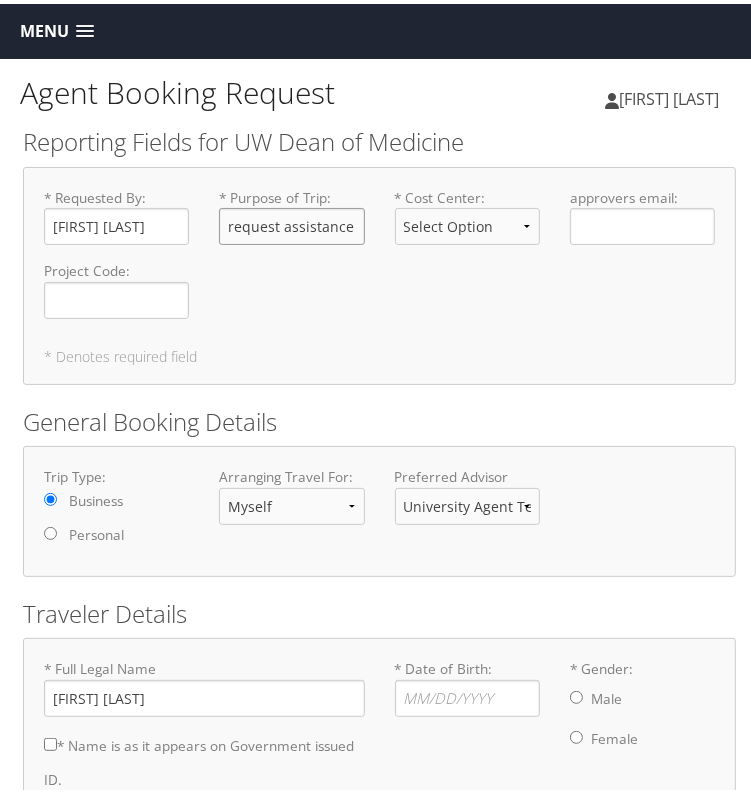 scroll, scrollTop: 0, scrollLeft: 202, axis: horizontal 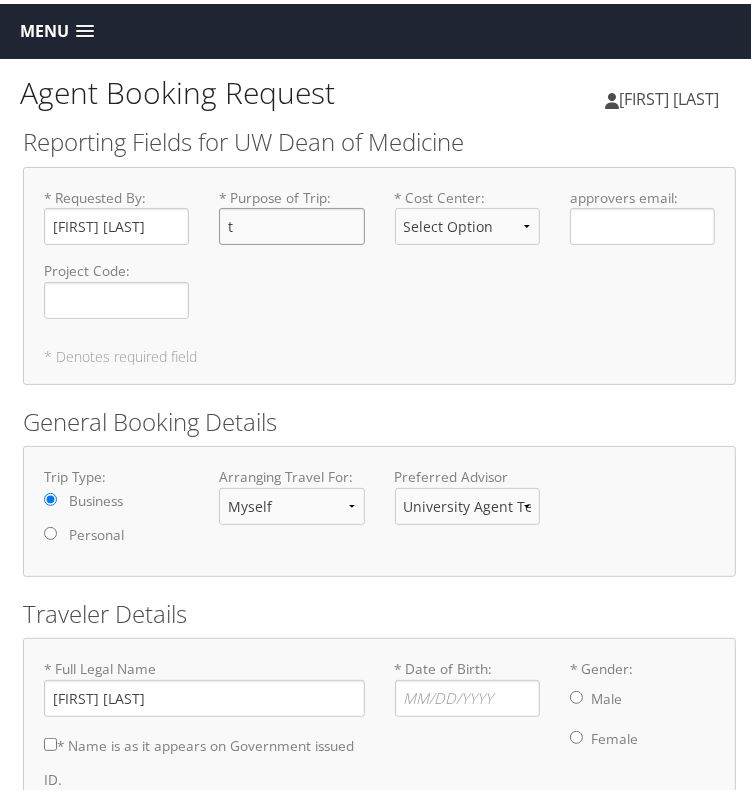 click on "t" at bounding box center [291, 222] 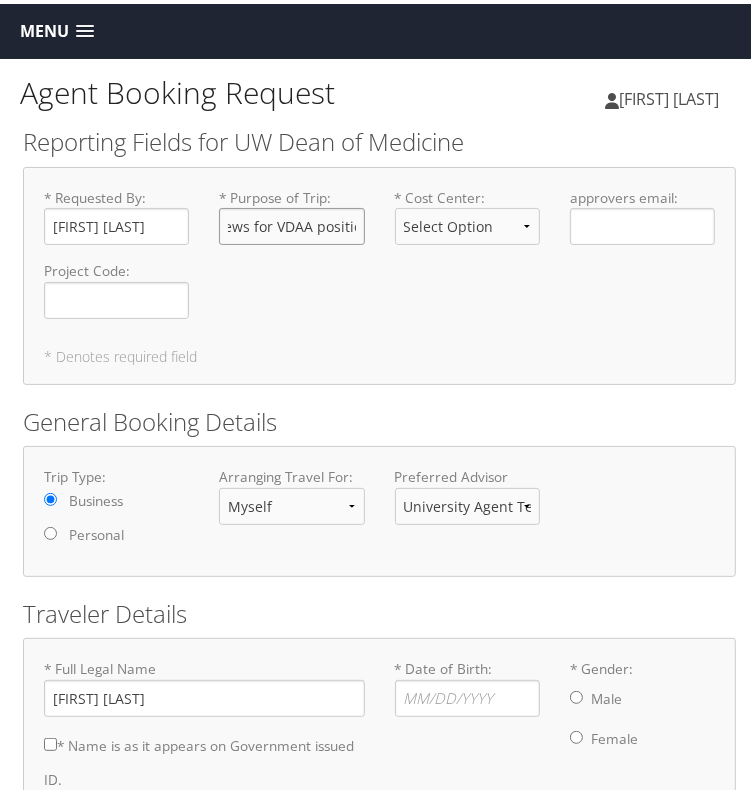 scroll, scrollTop: 0, scrollLeft: 125, axis: horizontal 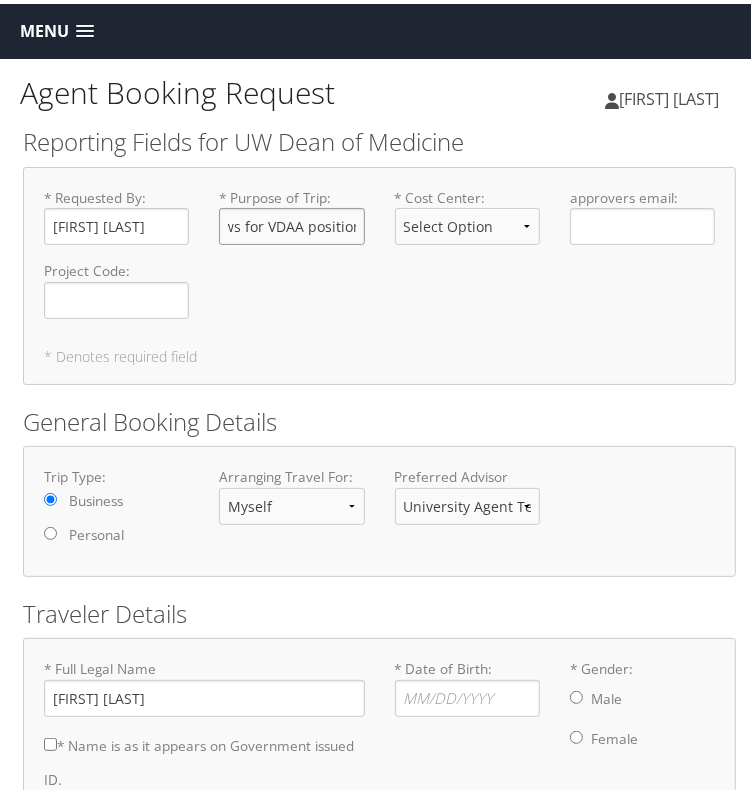 type on "In-person interviews for VDAA position" 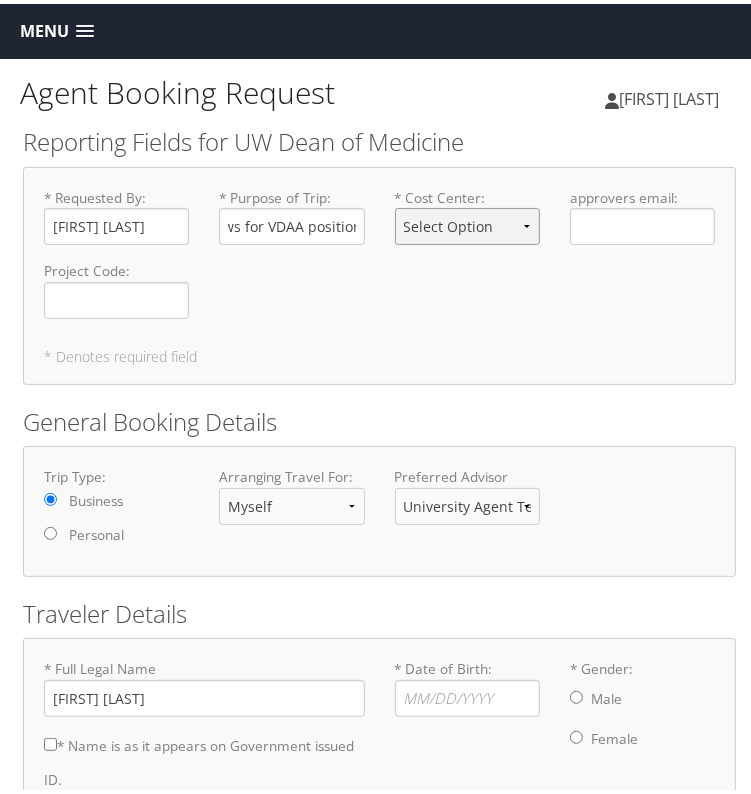 click on "Select Option Academic Affairs Academic Learning Technologies (ALT) Academic Affairs Administration Academic Affairs Admissions Academic Affairs Clerkships Academic Affairs Colleges Academic Affairs Curriculum Academic Affairs Education Quality Improvement (EQI) Academic Affairs Rural Programs Academic Affairs Student Affairs Alumni Affairs Business Unit CC104736 Executive Management Faculty Affairs Executive Management OEVP Admin Facilities Administration Finance Academic Appointments and Compensation Finance Administration Finance Administrative Business Center (ABC) Grants Finance Administrative Business Center (ABC) HR Graduate Education E-Learning Graduate Medical Education IT Other Personal Travel paid with personal funds Regional Affairs Alaska Regional Affairs Idaho Regional Affairs Montana Regional Affairs Montana Targeted Rural Underserved Track (TRUST) Regional Affairs Spokane Regional Affairs Unit Funds Regional Affairs Western WA Regional Affairs Wyoming Research and Graduate Education UWM CB CFO" at bounding box center [467, 222] 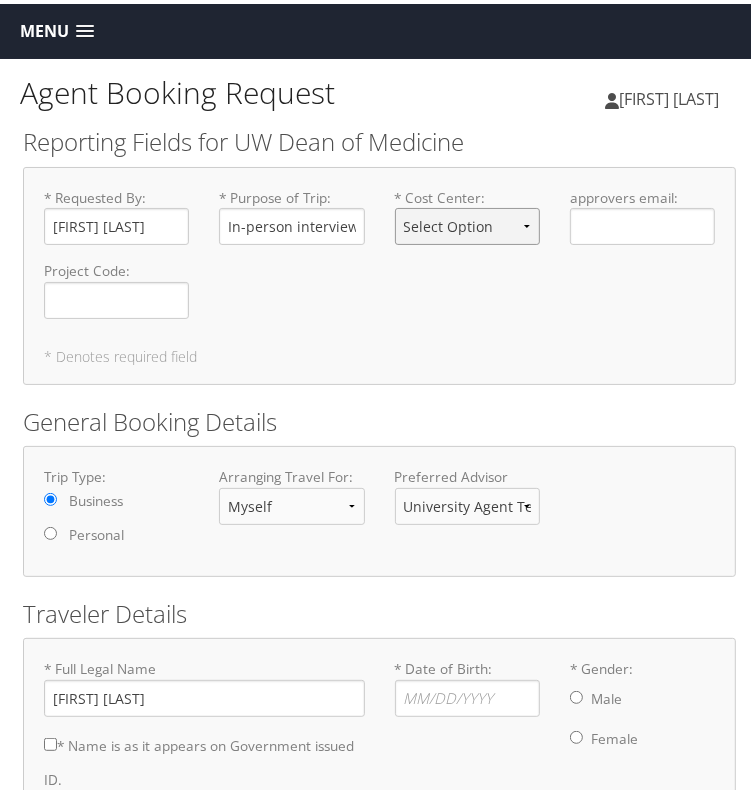 click on "Select Option Academic Affairs Academic Learning Technologies (ALT) Academic Affairs Administration Academic Affairs Admissions Academic Affairs Clerkships Academic Affairs Colleges Academic Affairs Curriculum Academic Affairs Education Quality Improvement (EQI) Academic Affairs Rural Programs Academic Affairs Student Affairs Alumni Affairs Business Unit CC104736 Executive Management Faculty Affairs Executive Management OEVP Admin Facilities Administration Finance Academic Appointments and Compensation Finance Administration Finance Administrative Business Center (ABC) Grants Finance Administrative Business Center (ABC) HR Graduate Education E-Learning Graduate Medical Education IT Other Personal Travel paid with personal funds Regional Affairs Alaska Regional Affairs Idaho Regional Affairs Montana Regional Affairs Montana Targeted Rural Underserved Track (TRUST) Regional Affairs Spokane Regional Affairs Unit Funds Regional Affairs Western WA Regional Affairs Wyoming Research and Graduate Education UWM CB CFO" at bounding box center [467, 222] 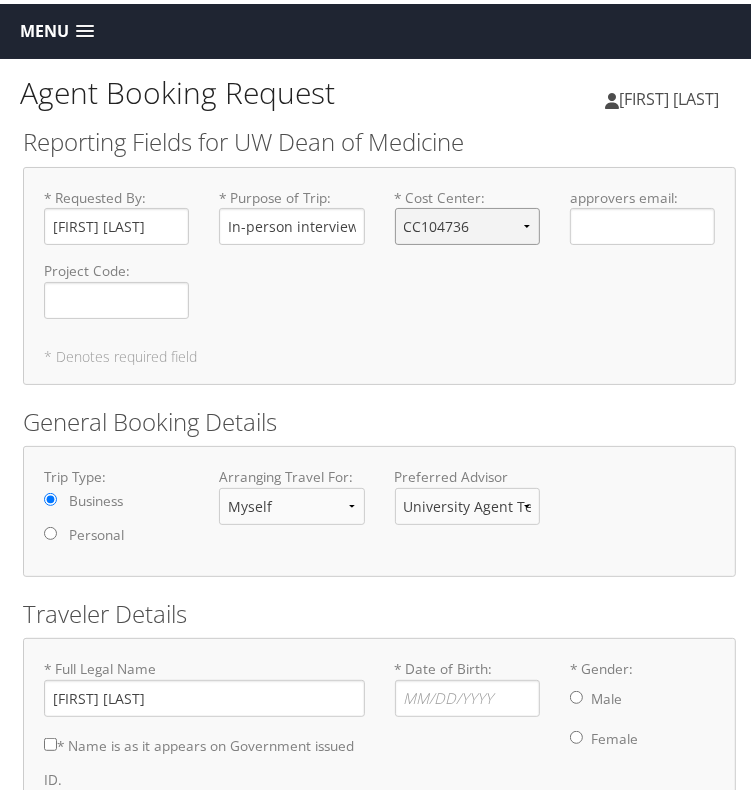 click on "Select Option Academic Affairs Academic Learning Technologies (ALT) Academic Affairs Administration Academic Affairs Admissions Academic Affairs Clerkships Academic Affairs Colleges Academic Affairs Curriculum Academic Affairs Education Quality Improvement (EQI) Academic Affairs Rural Programs Academic Affairs Student Affairs Alumni Affairs Business Unit CC104736 Executive Management Faculty Affairs Executive Management OEVP Admin Facilities Administration Finance Academic Appointments and Compensation Finance Administration Finance Administrative Business Center (ABC) Grants Finance Administrative Business Center (ABC) HR Graduate Education E-Learning Graduate Medical Education IT Other Personal Travel paid with personal funds Regional Affairs Alaska Regional Affairs Idaho Regional Affairs Montana Regional Affairs Montana Targeted Rural Underserved Track (TRUST) Regional Affairs Spokane Regional Affairs Unit Funds Regional Affairs Western WA Regional Affairs Wyoming Research and Graduate Education UWM CB CFO" at bounding box center (467, 222) 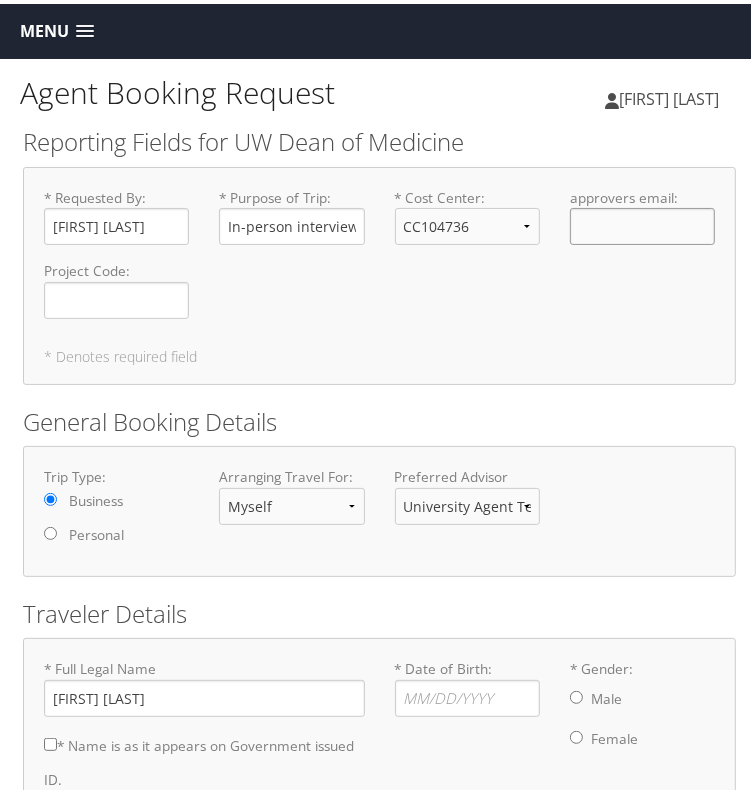 click on "approvers email : Required" 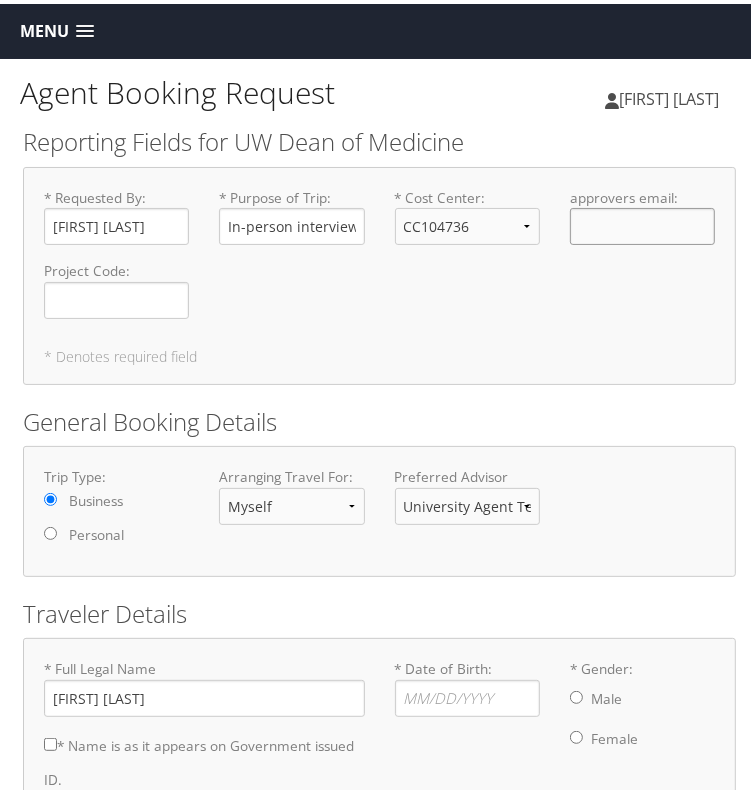type on "[EMAIL]" 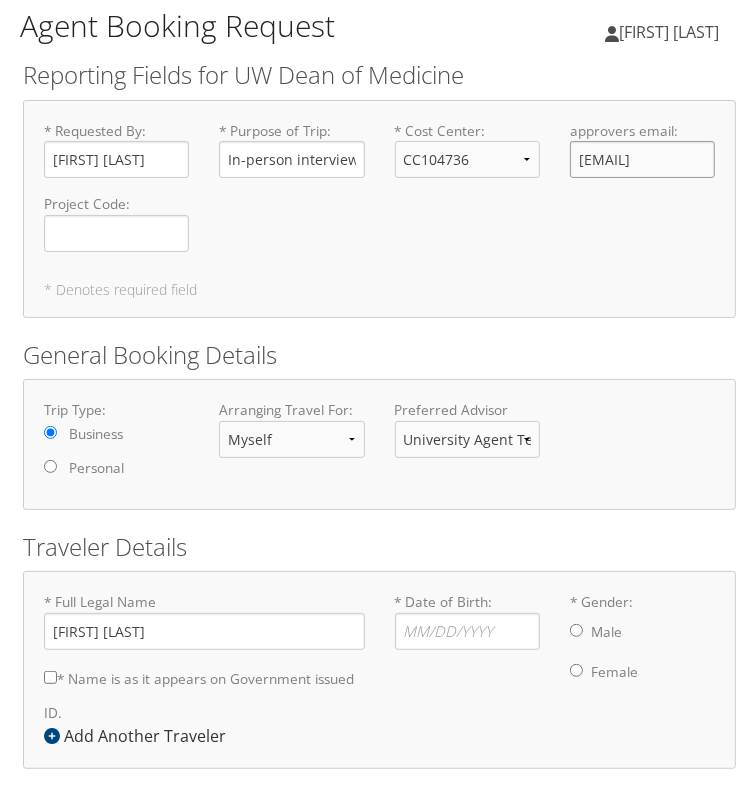 scroll, scrollTop: 164, scrollLeft: 0, axis: vertical 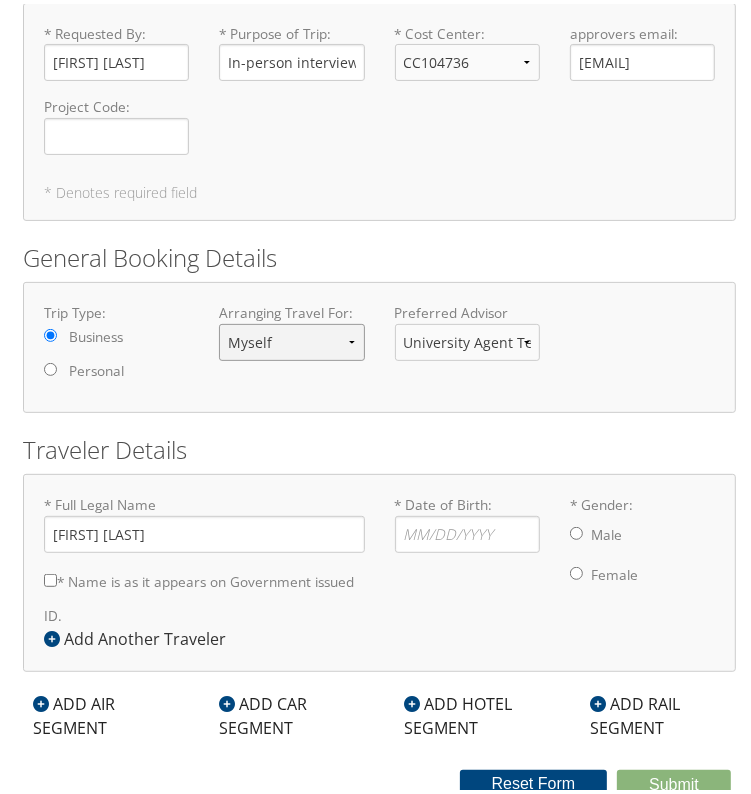 click on "Myself Another Traveler Guest Traveler" at bounding box center [291, 338] 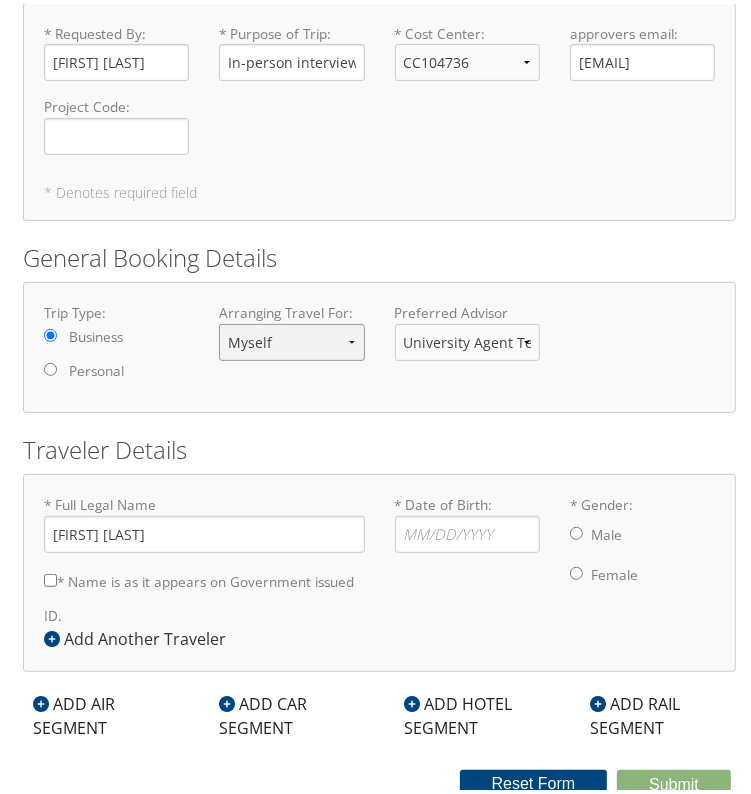 select on "another" 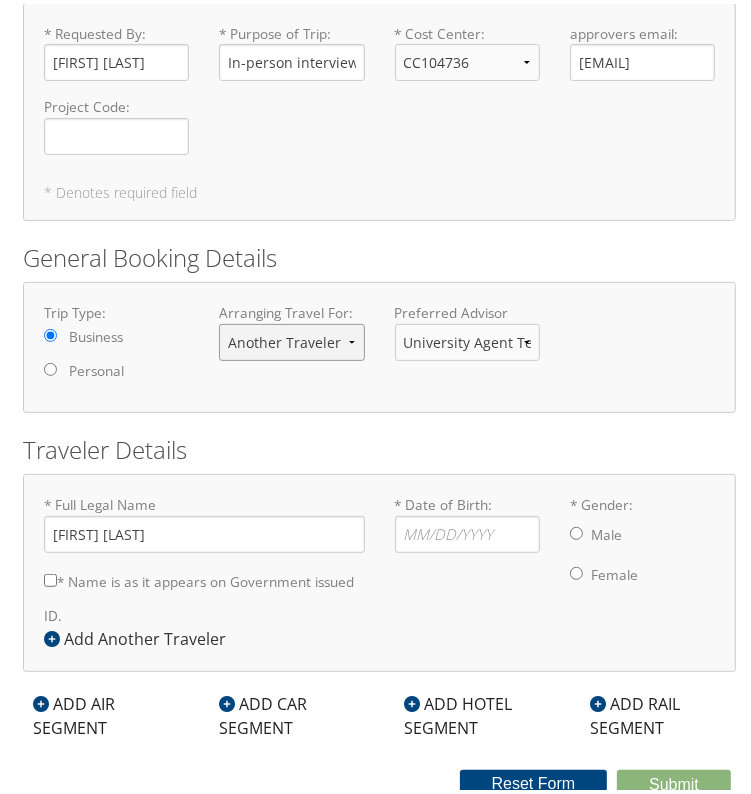 click on "Myself Another Traveler Guest Traveler" at bounding box center [291, 338] 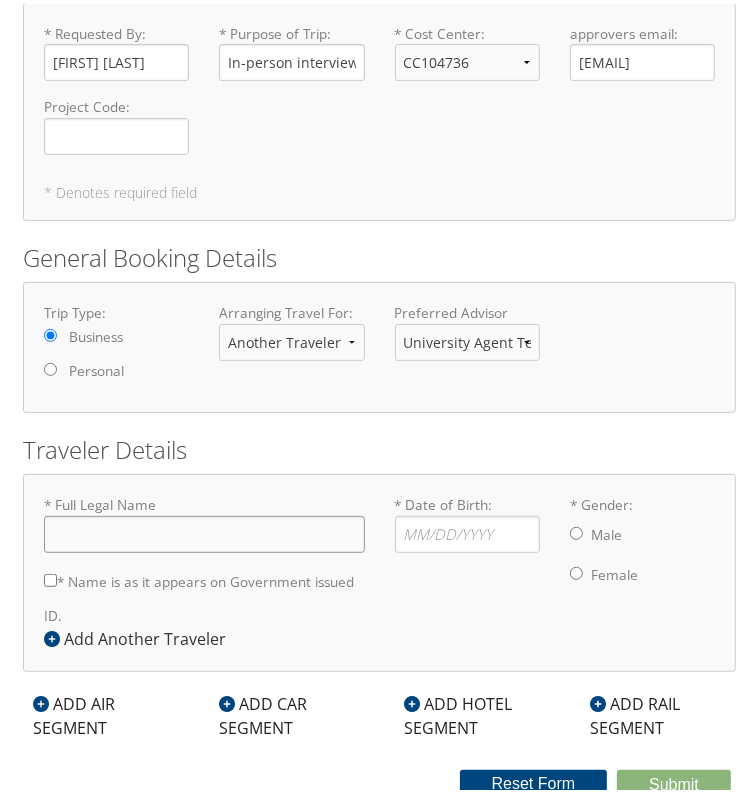 click on "* Full Legal Name" at bounding box center (204, 530) 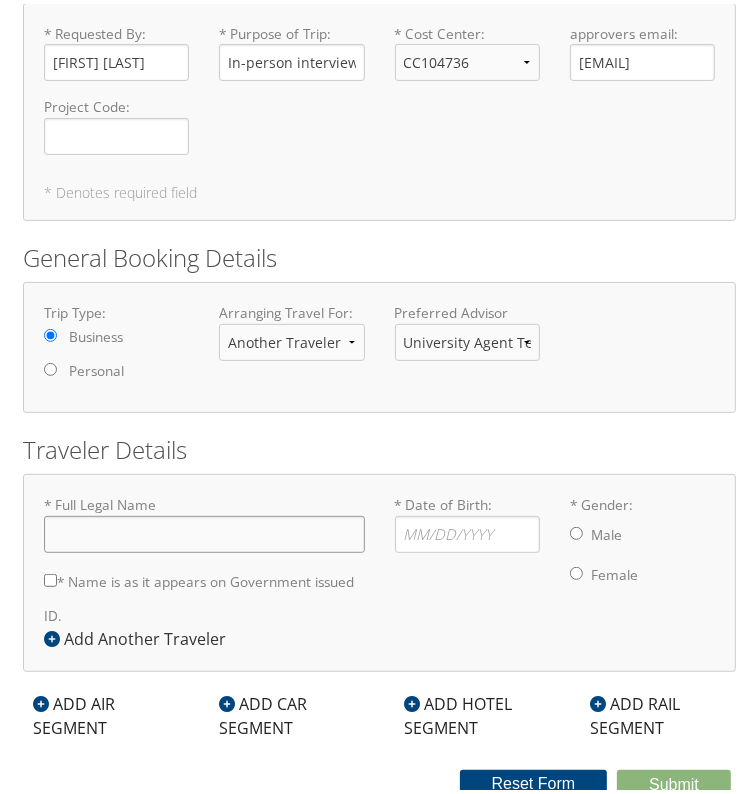 type on "[FIRST] [LAST]" 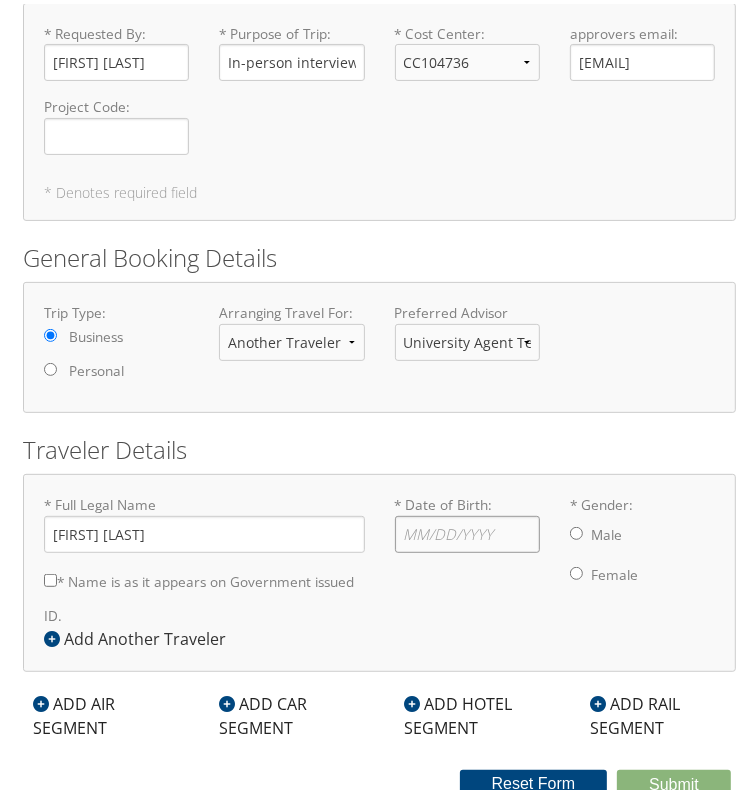 click on "* Date of Birth: Invalid Date" at bounding box center (467, 530) 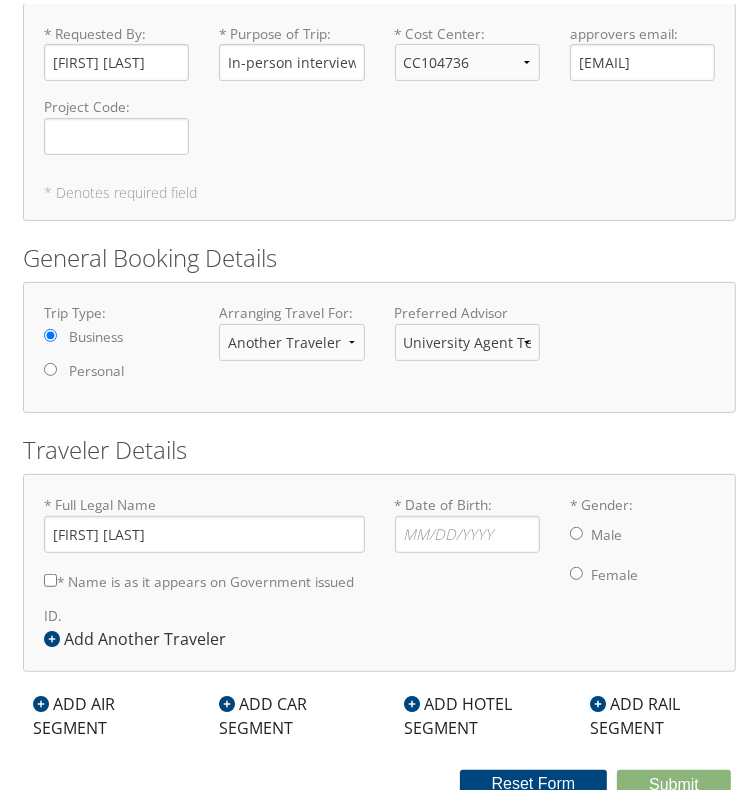 click on "Trip Type:     Business     Personal  Arranging Travel For: Myself Another Traveler Guest Traveler  Preferred Advisor  University Agent Team M-F 5AM-6PM PT You must select an Advisor" at bounding box center (379, 343) 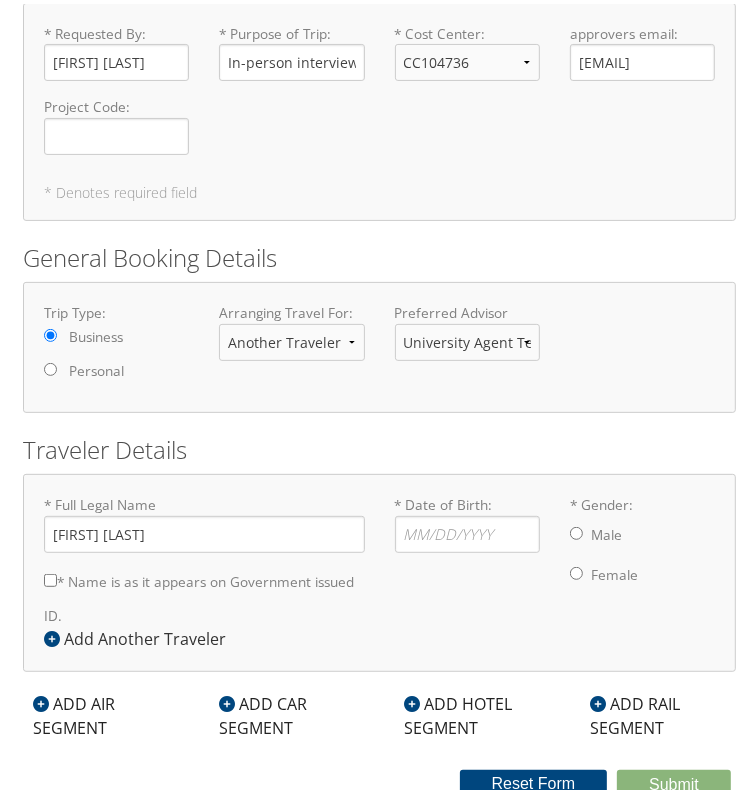 click on "* Gender:  Male Female" at bounding box center [576, 569] 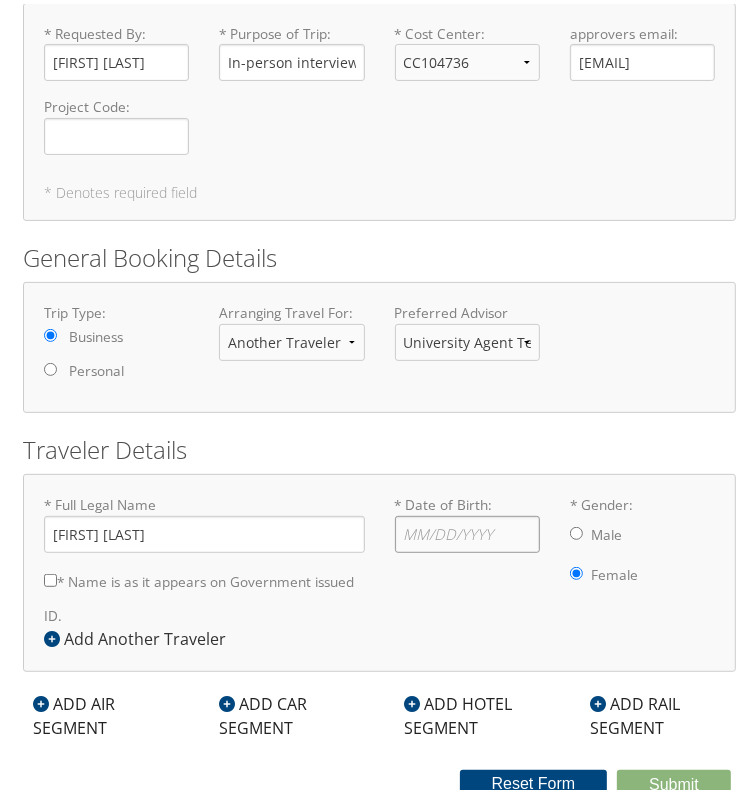 click on "* Date of Birth: Invalid Date" at bounding box center [467, 530] 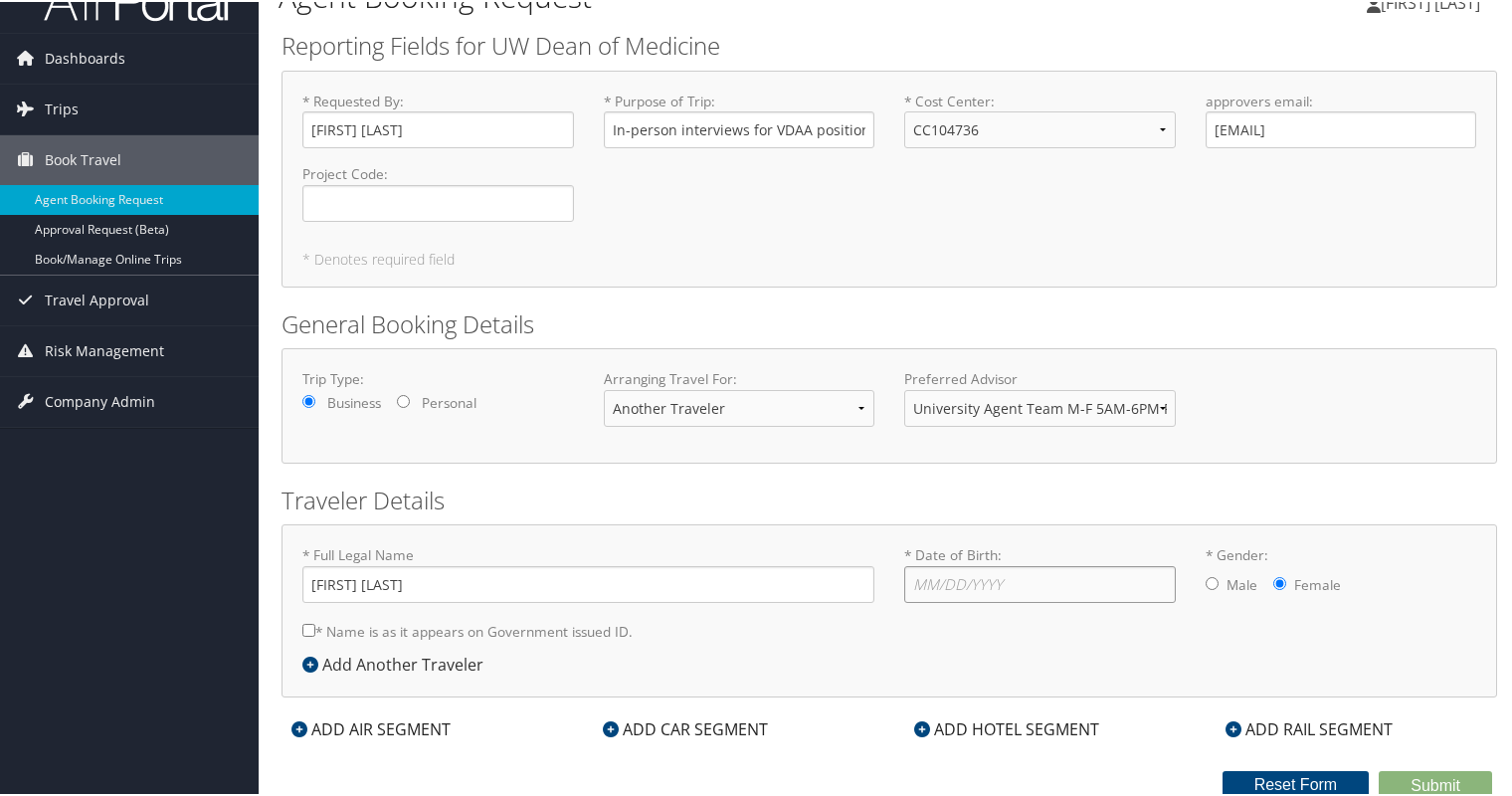 scroll, scrollTop: 40, scrollLeft: 0, axis: vertical 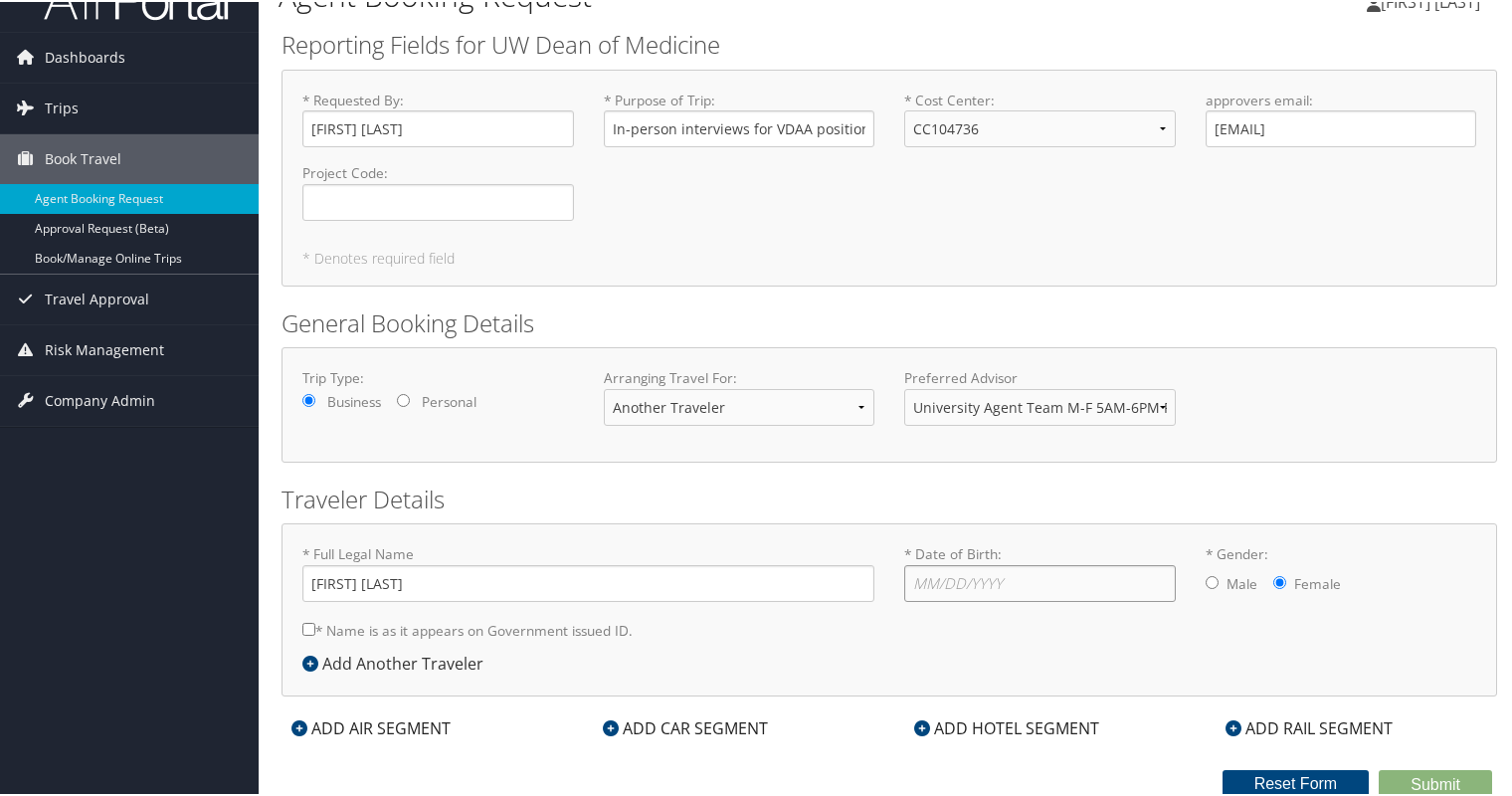 click on "* Date of Birth: Invalid Date" at bounding box center (1040, 581) 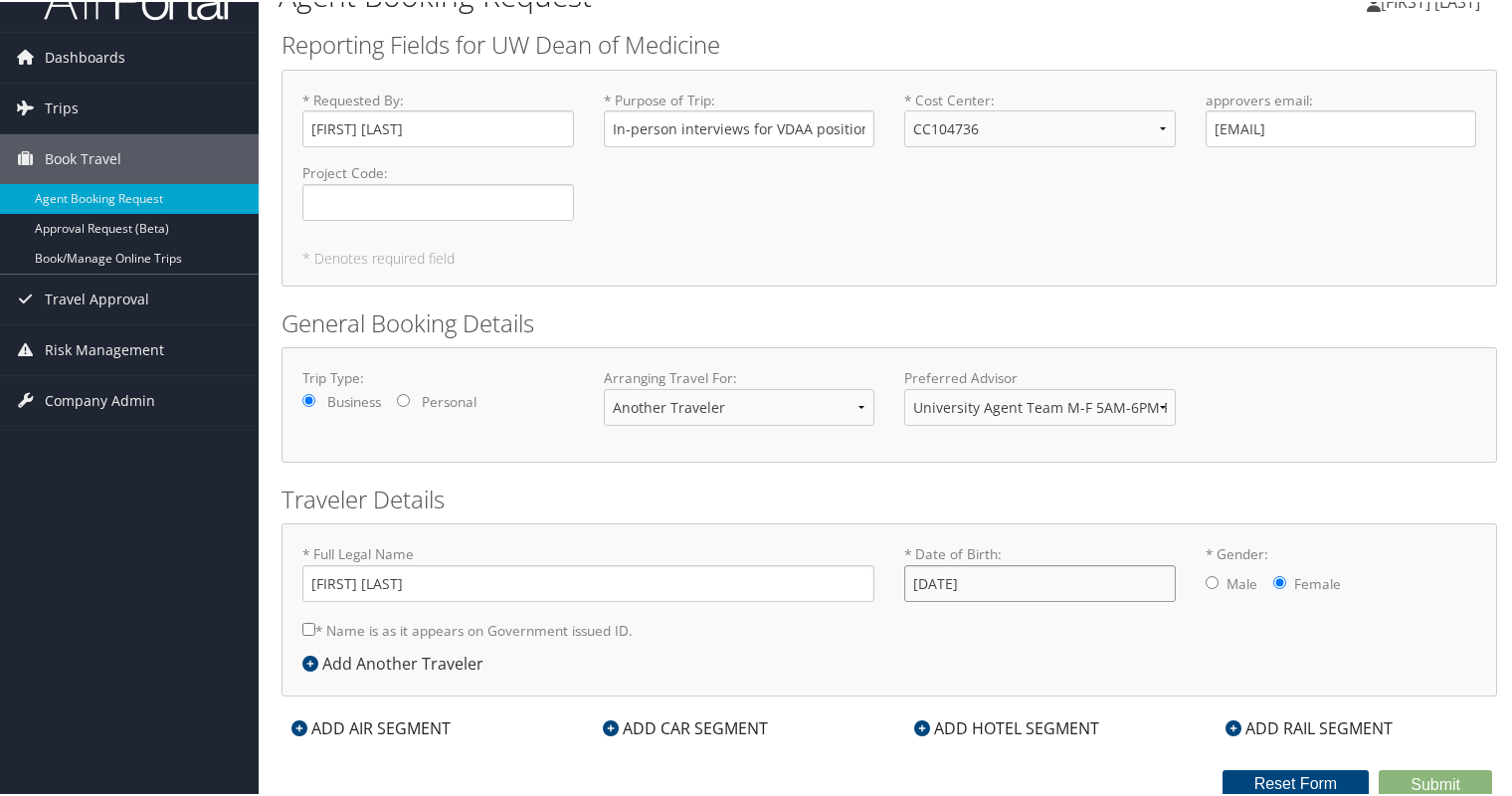 drag, startPoint x: 1011, startPoint y: 572, endPoint x: 895, endPoint y: 605, distance: 120.60265 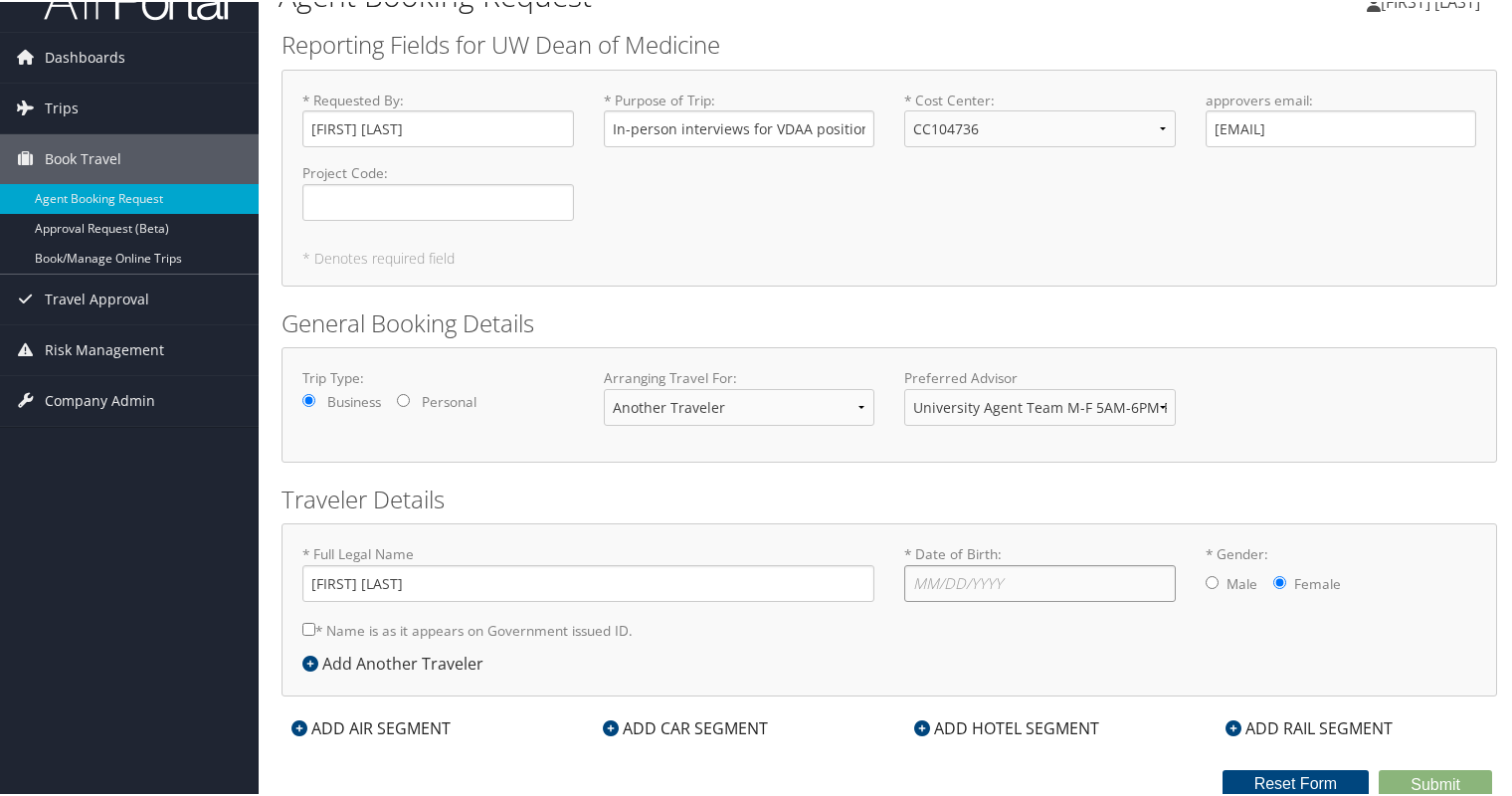 type 